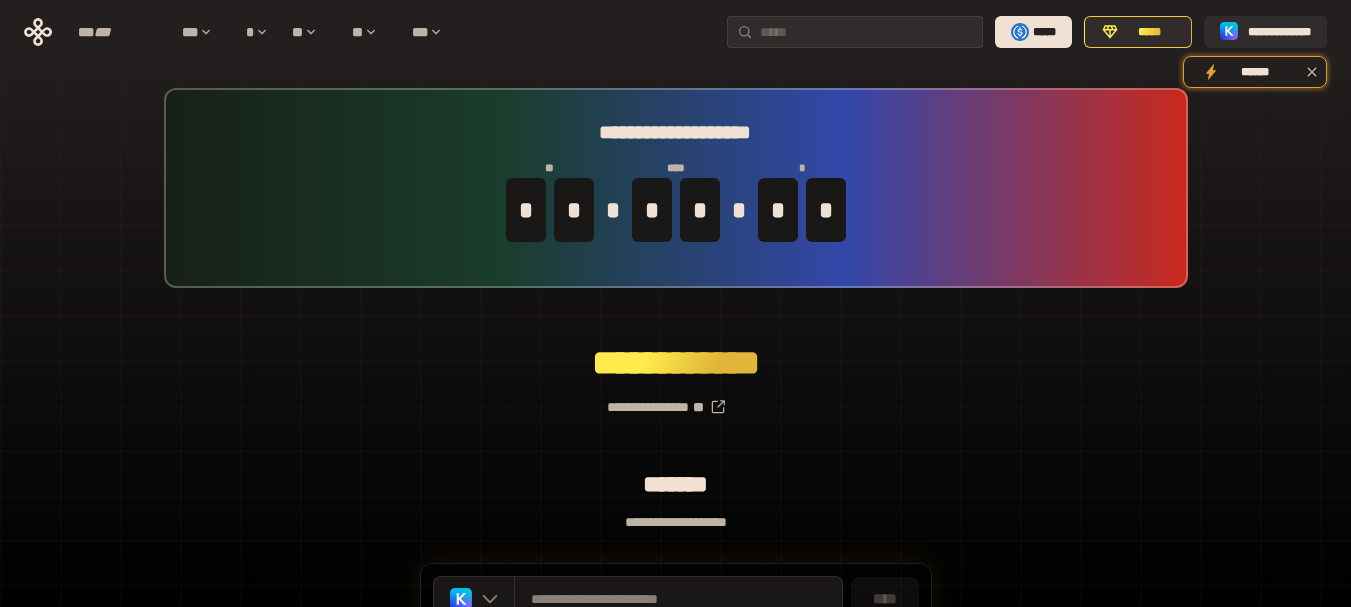 scroll, scrollTop: 176, scrollLeft: 0, axis: vertical 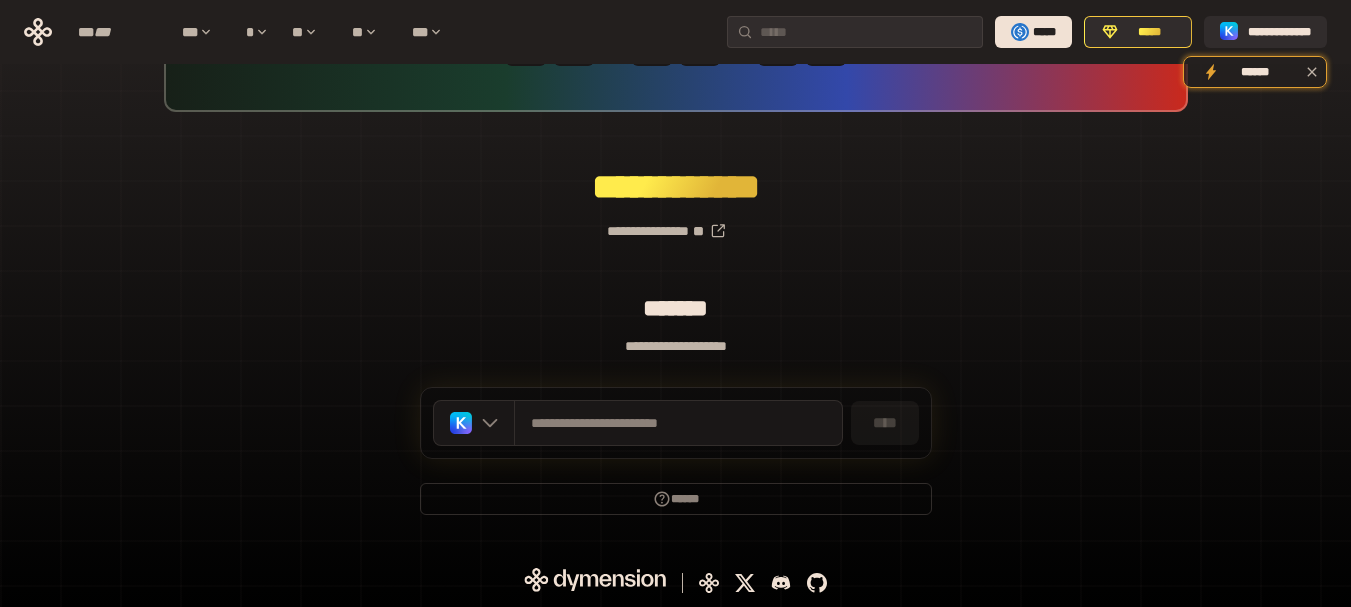drag, startPoint x: 1090, startPoint y: 307, endPoint x: 1069, endPoint y: 307, distance: 21 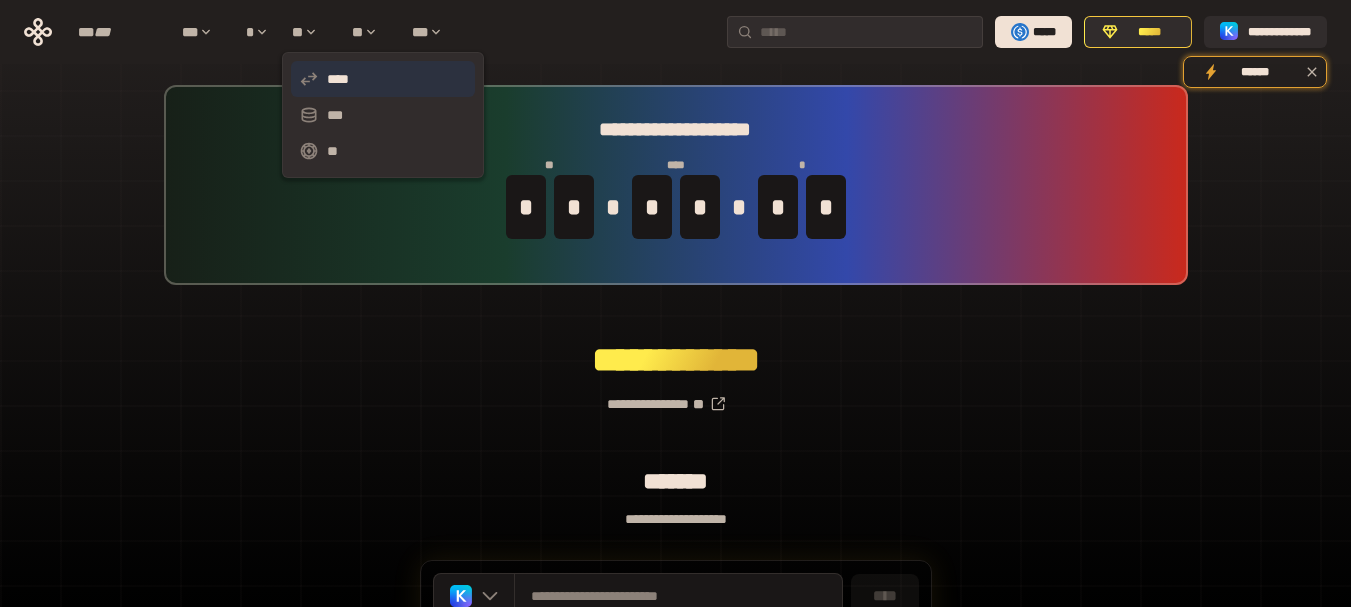 scroll, scrollTop: 0, scrollLeft: 0, axis: both 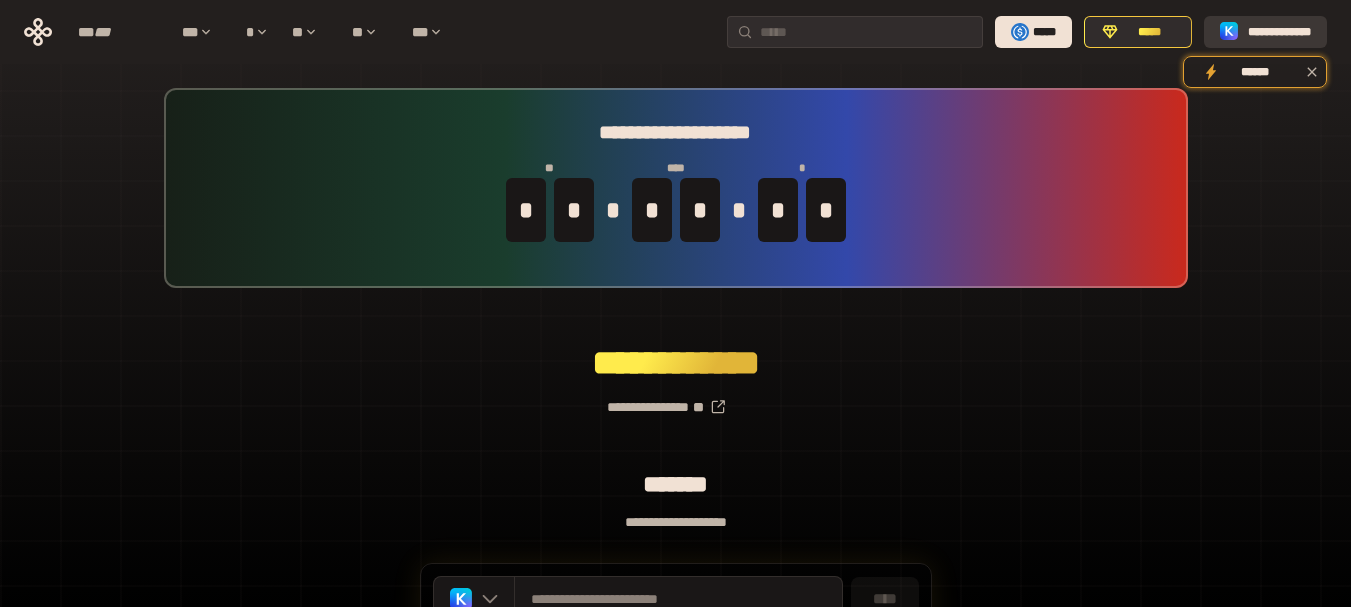 click on "**********" at bounding box center (1279, 32) 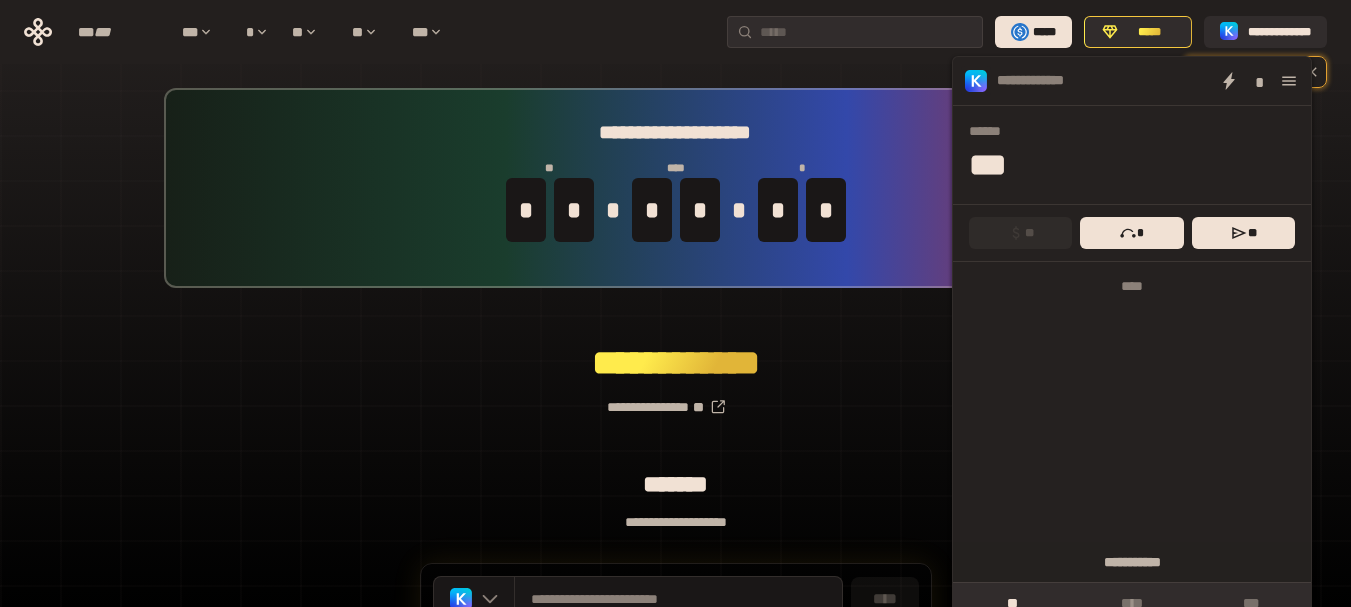 click on "******* *****" at bounding box center [676, 363] 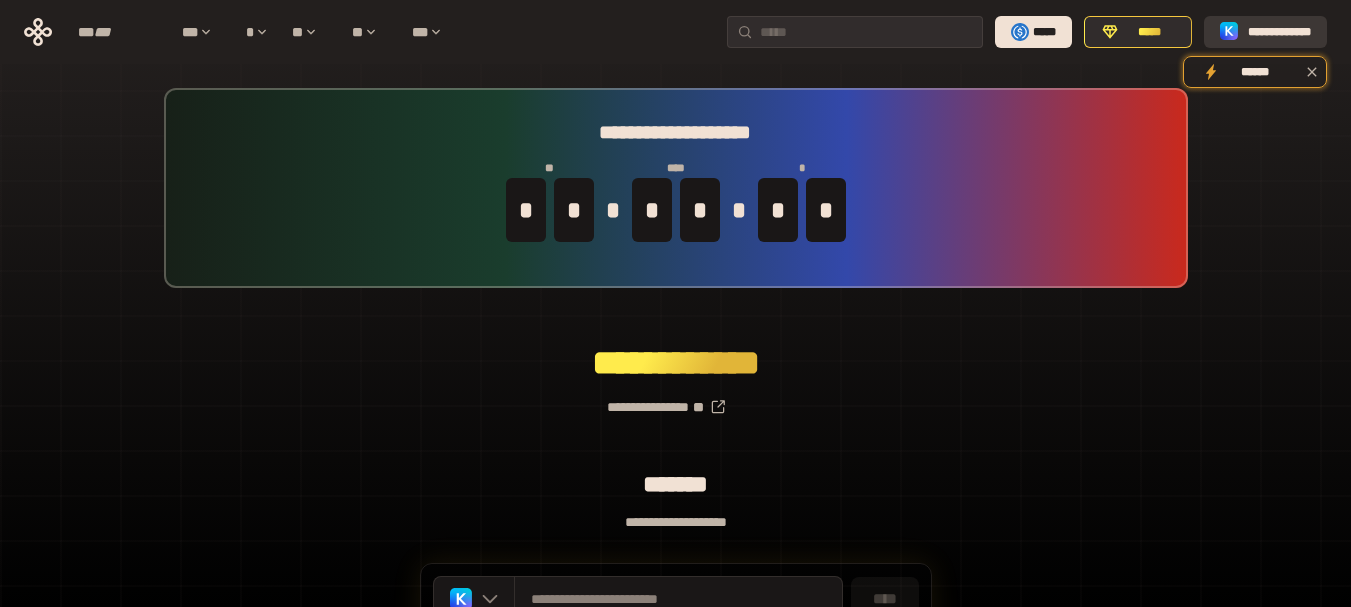 click on "**********" at bounding box center [1279, 32] 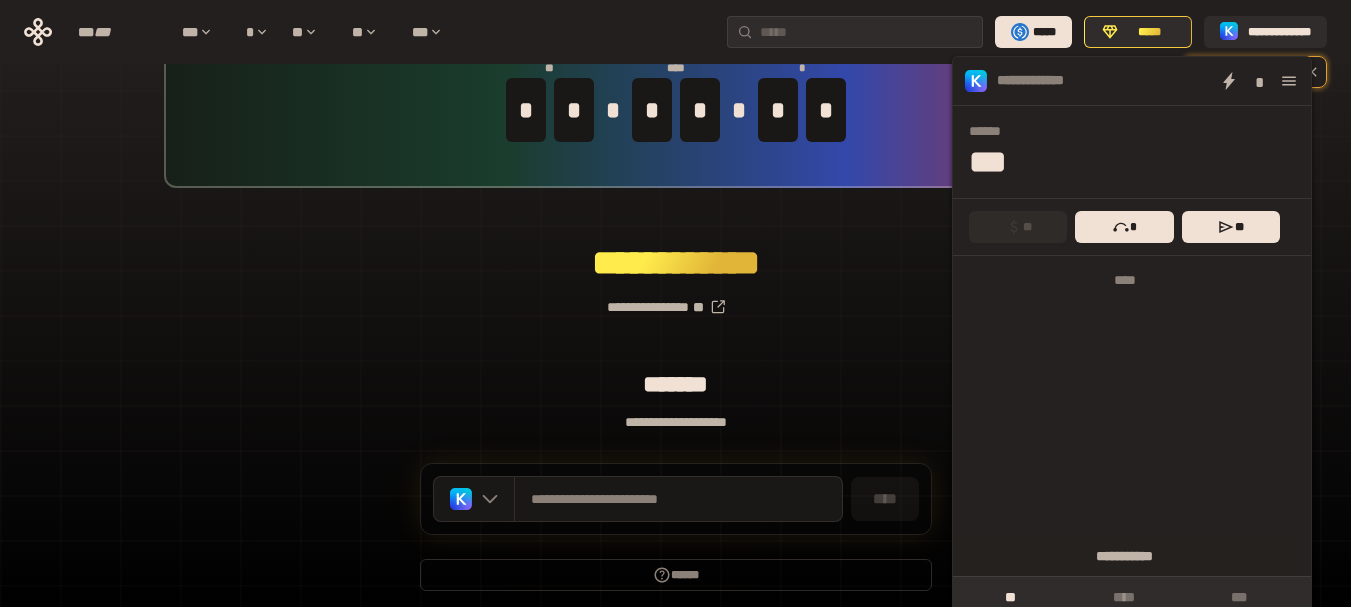 scroll, scrollTop: 176, scrollLeft: 0, axis: vertical 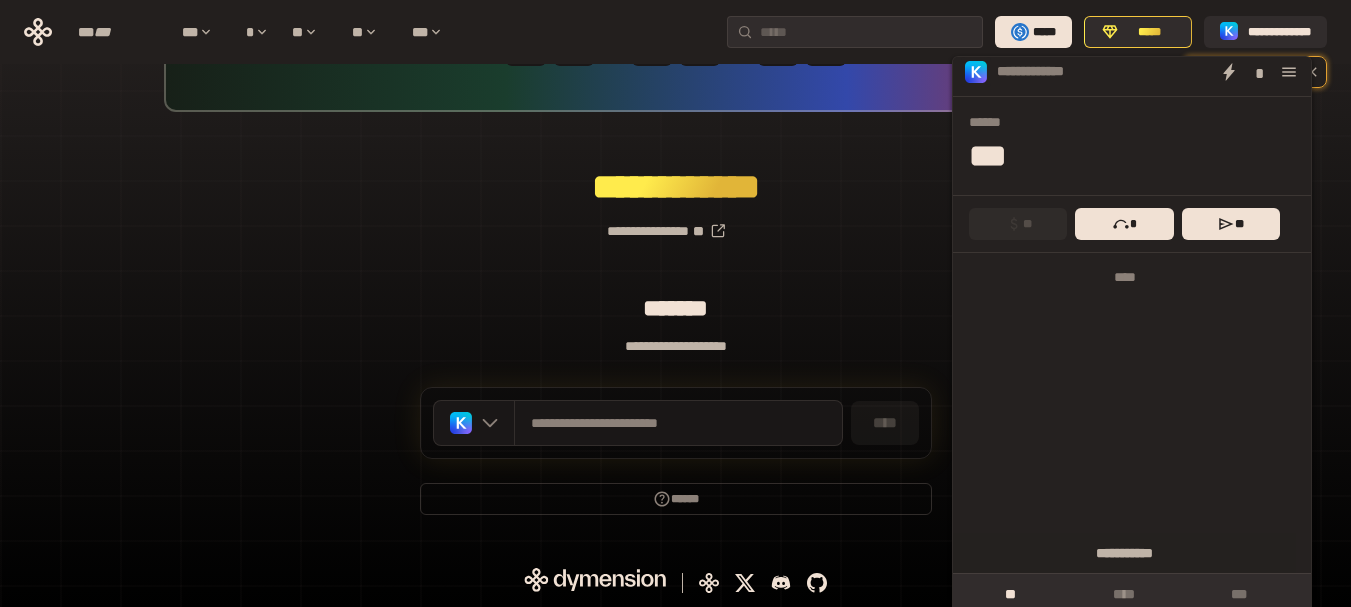 click on "**********" at bounding box center [675, 223] 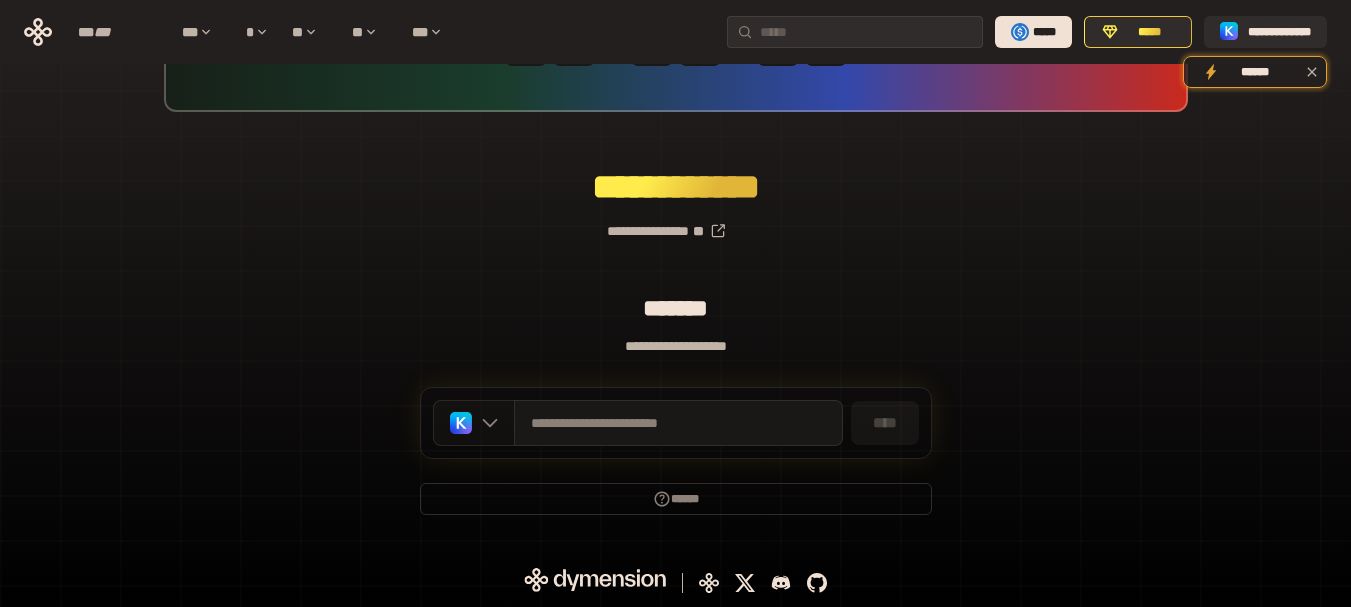 click at bounding box center (474, 423) 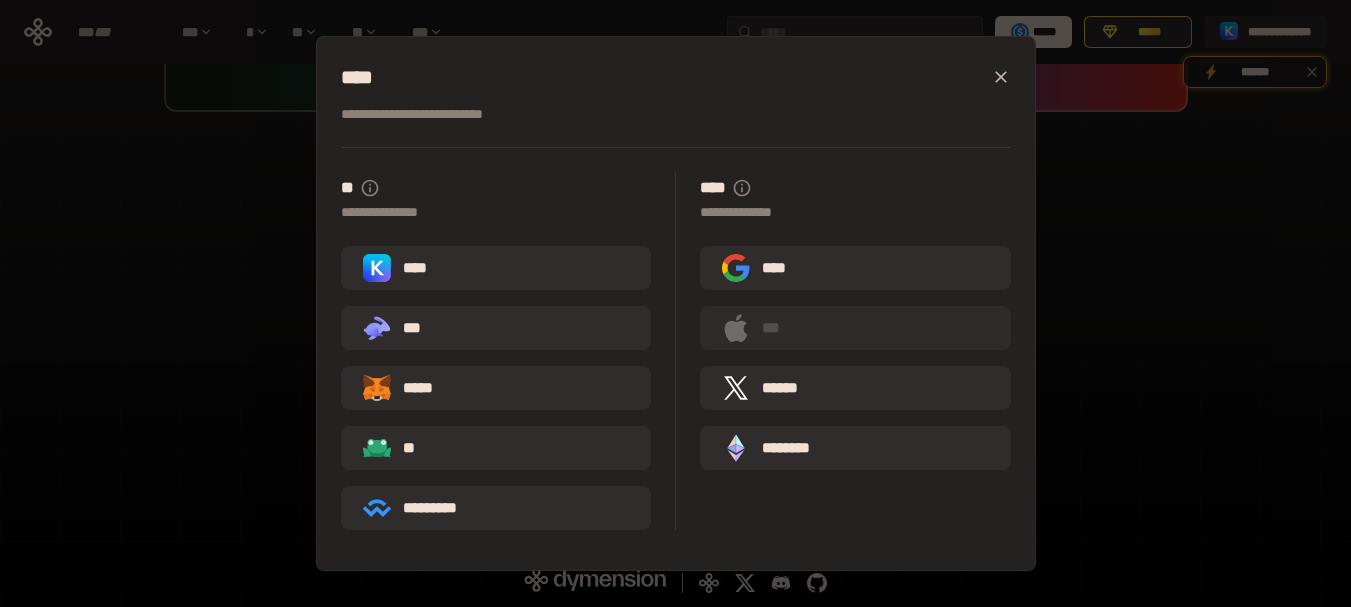drag, startPoint x: 1105, startPoint y: 46, endPoint x: 1105, endPoint y: 20, distance: 26 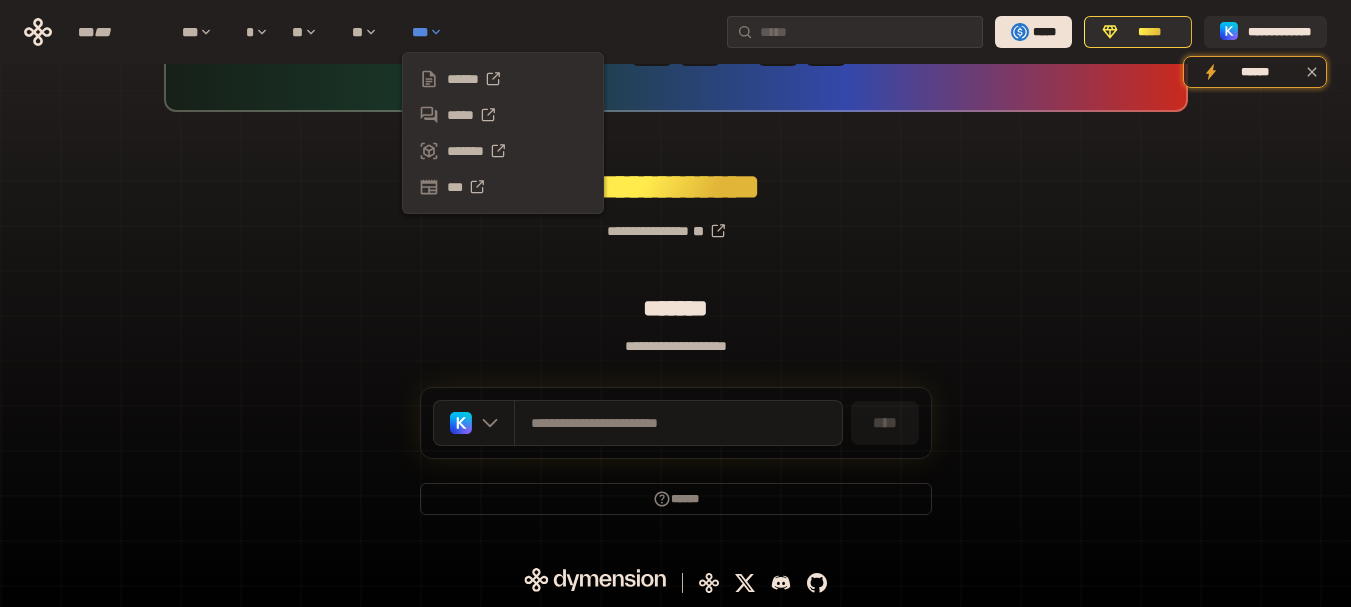 click 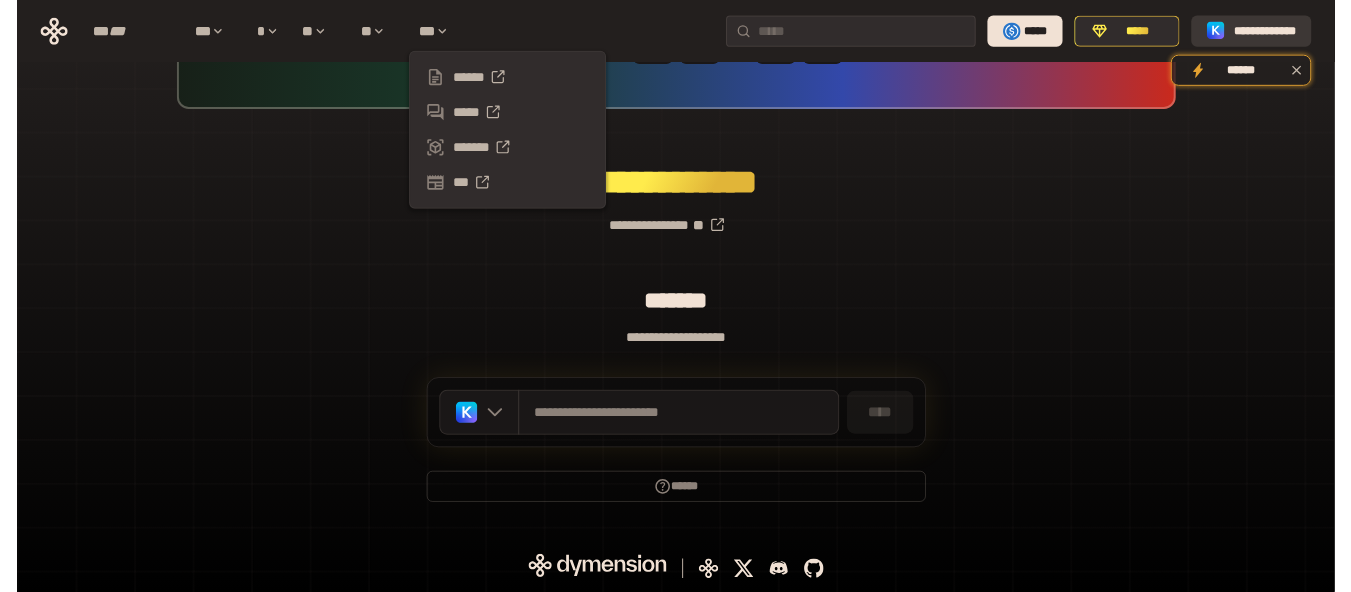 scroll, scrollTop: 0, scrollLeft: 0, axis: both 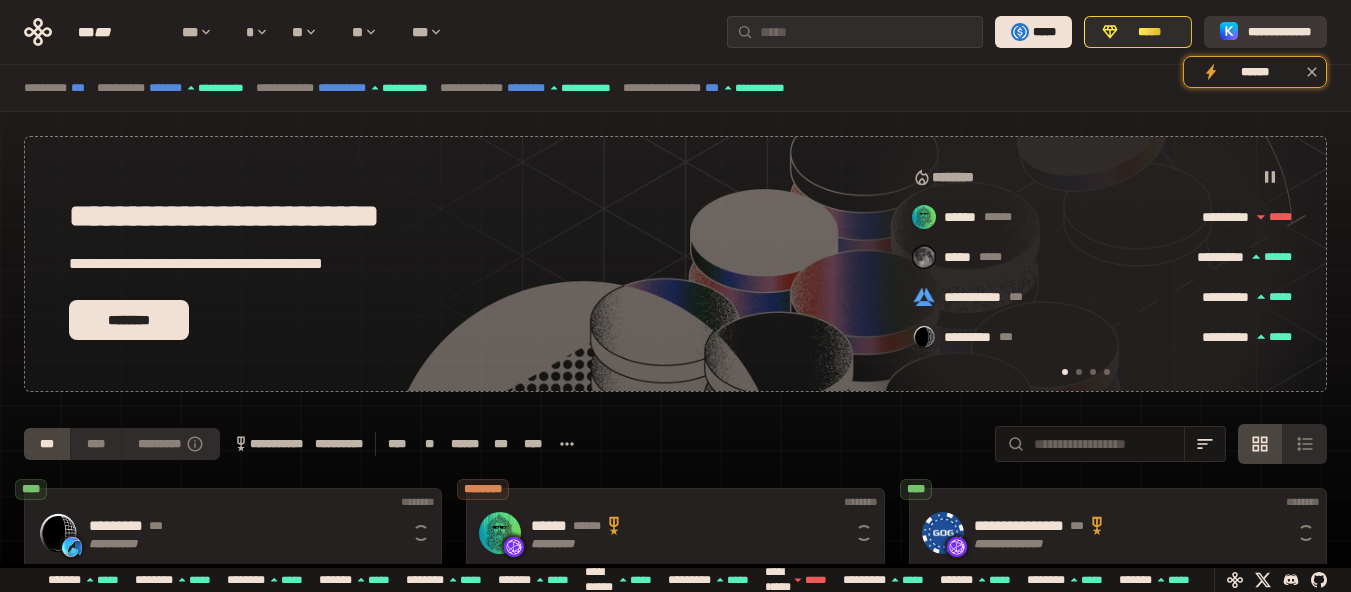 click 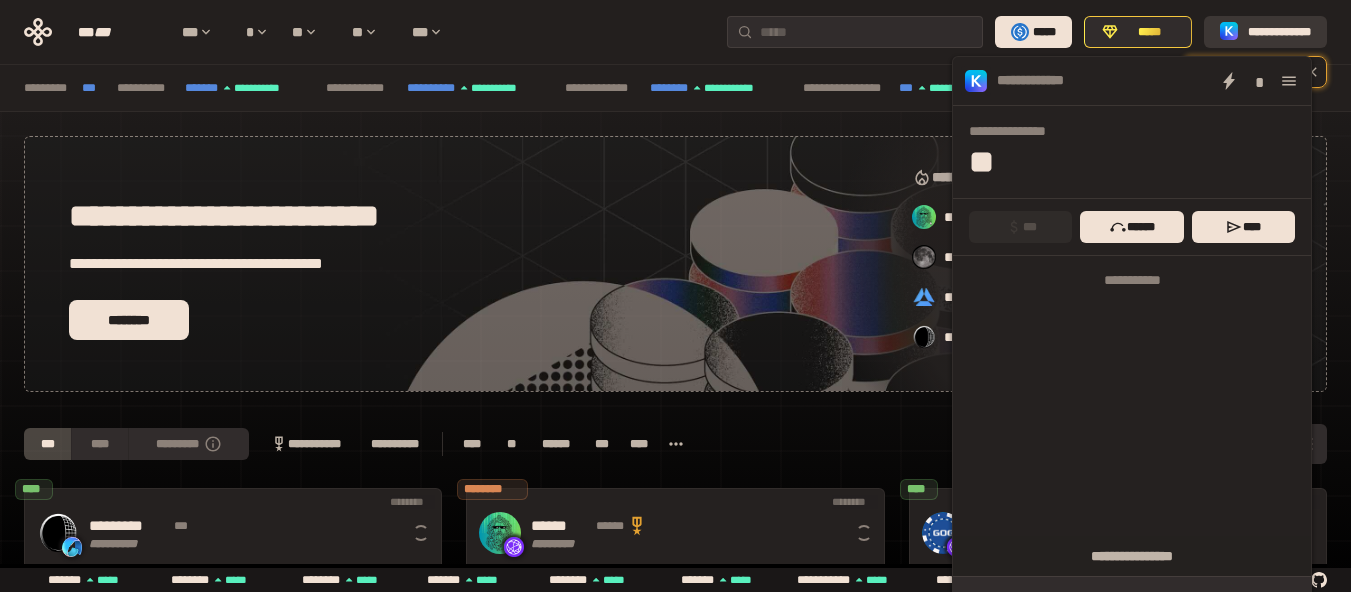 scroll, scrollTop: 0, scrollLeft: 16, axis: horizontal 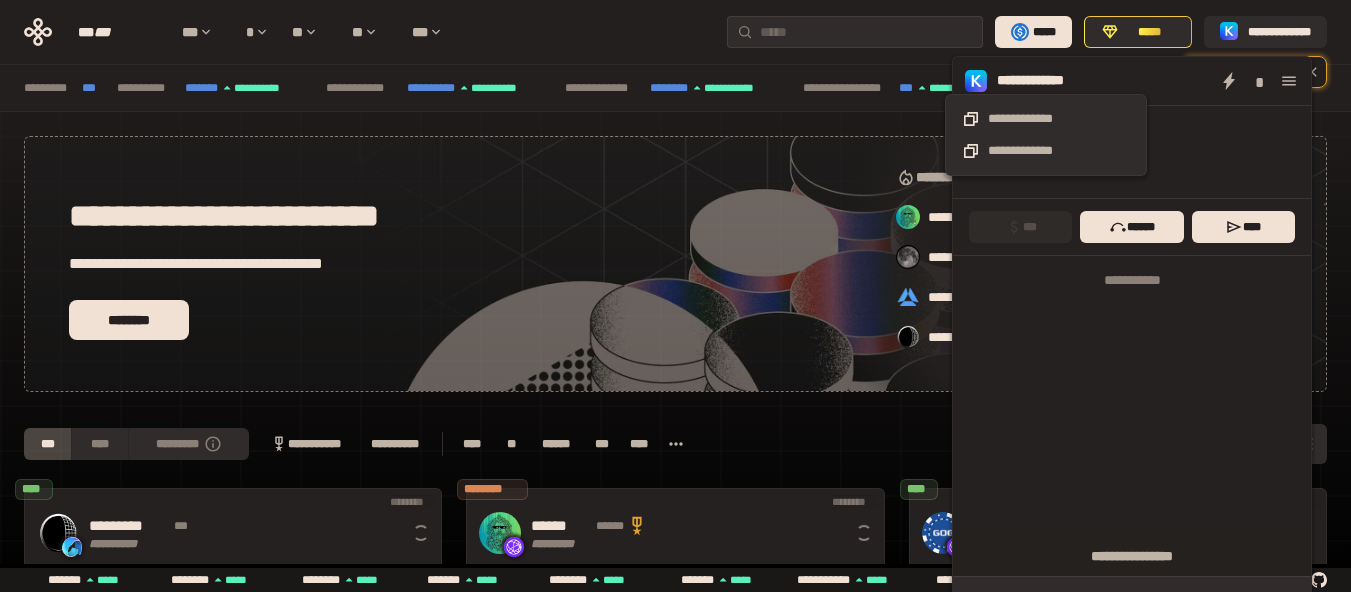 click on "**********" at bounding box center (1046, 81) 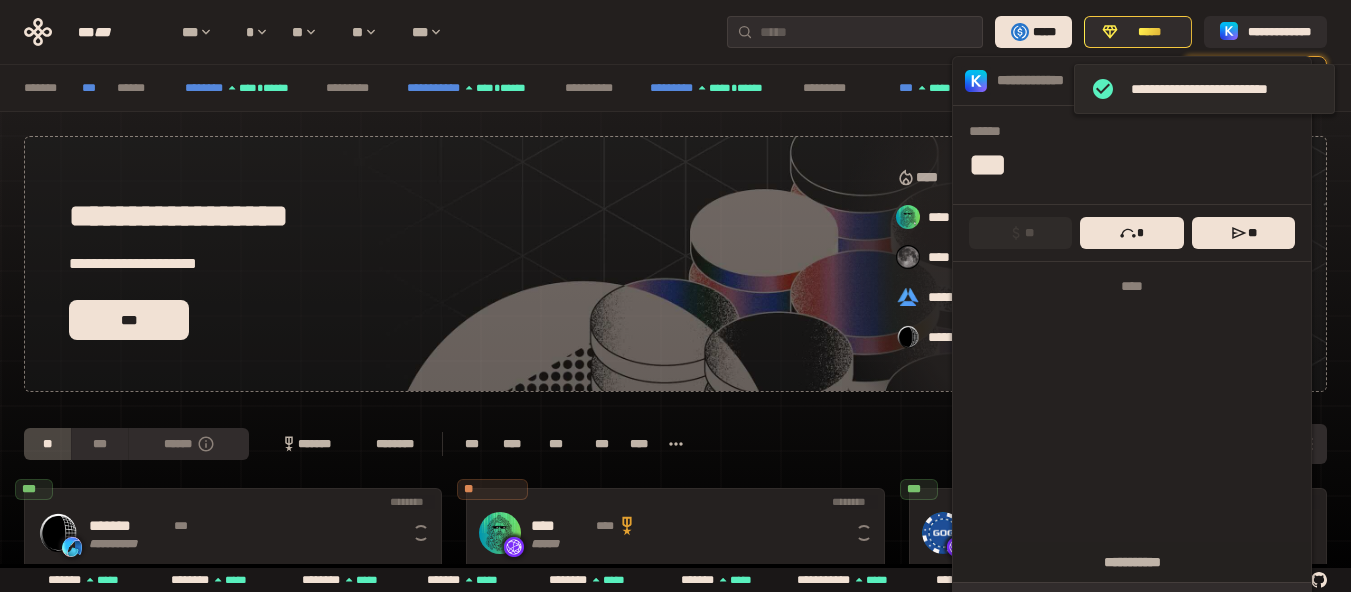 click on "**********" at bounding box center [1224, 89] 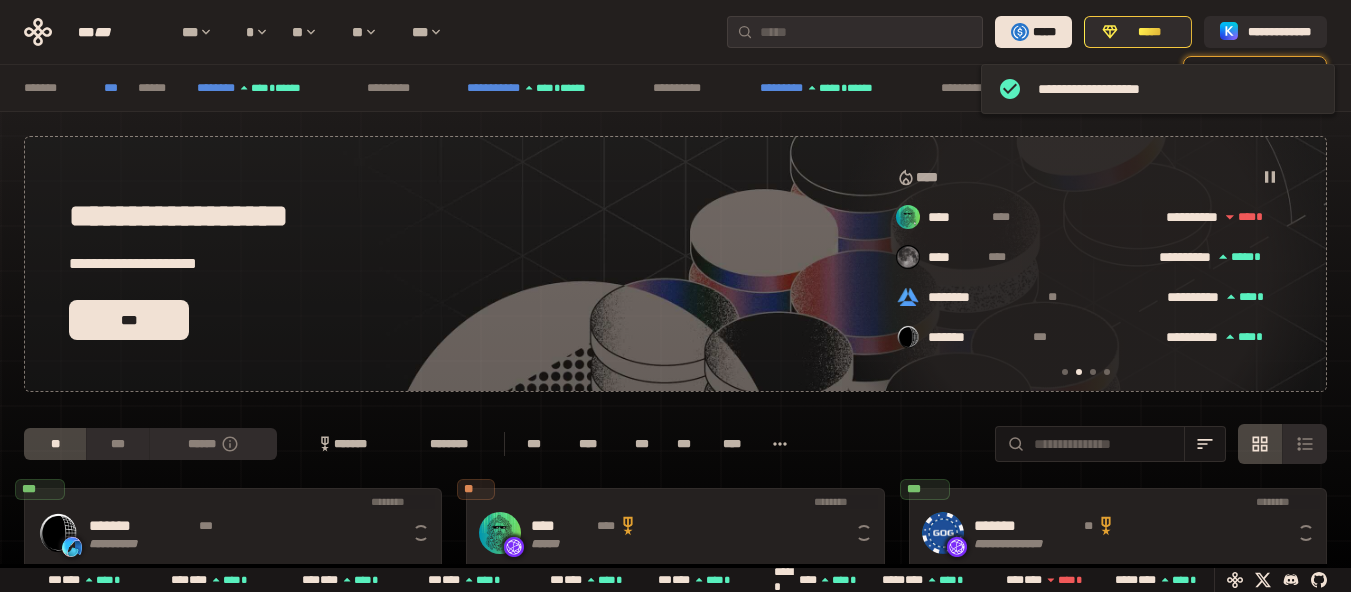 scroll, scrollTop: 0, scrollLeft: 436, axis: horizontal 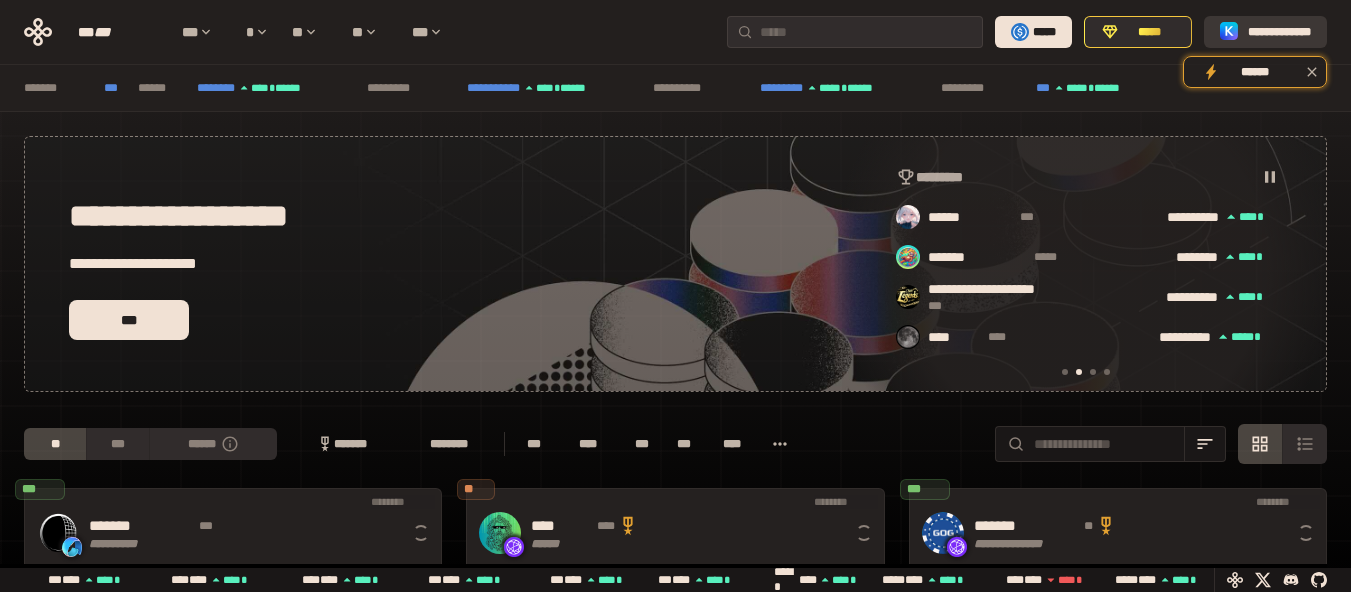 click on "**********" at bounding box center [1279, 32] 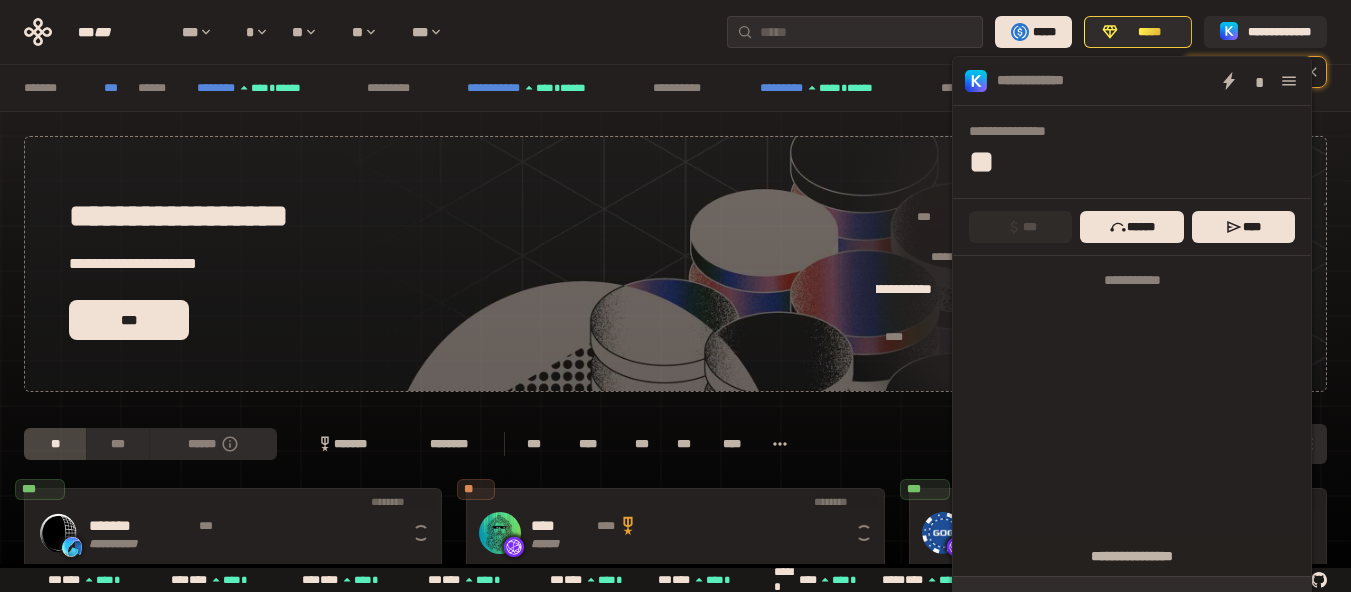 scroll, scrollTop: 0, scrollLeft: 856, axis: horizontal 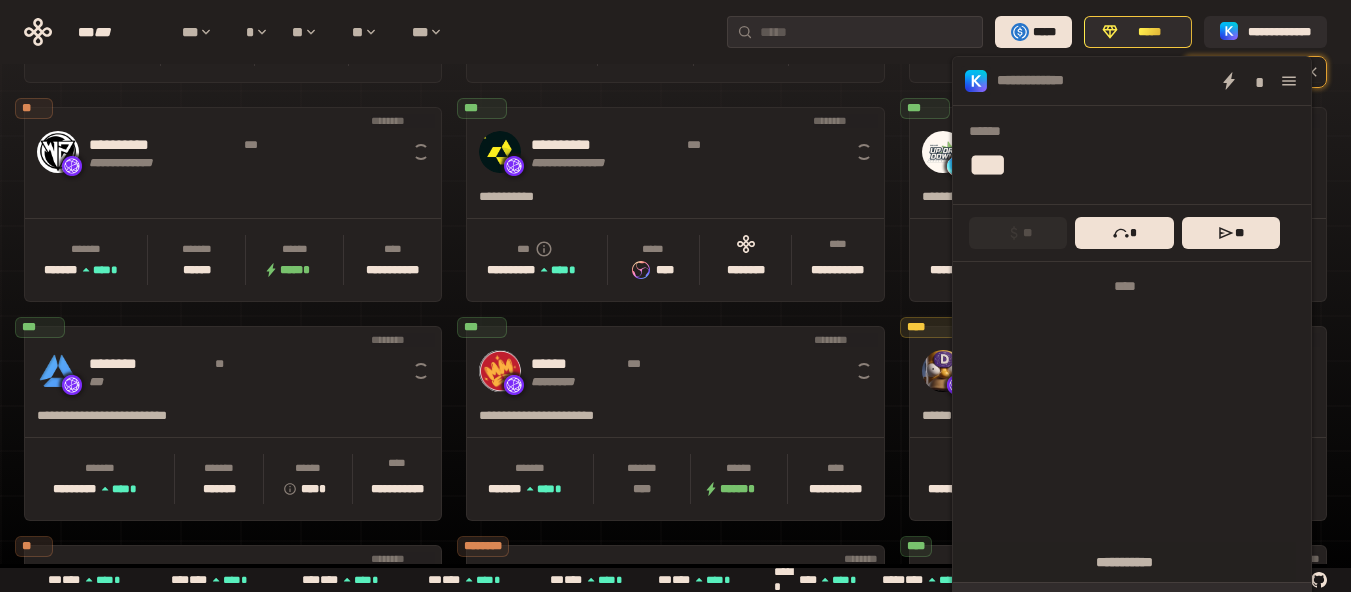 click on "**********" at bounding box center [675, 590] 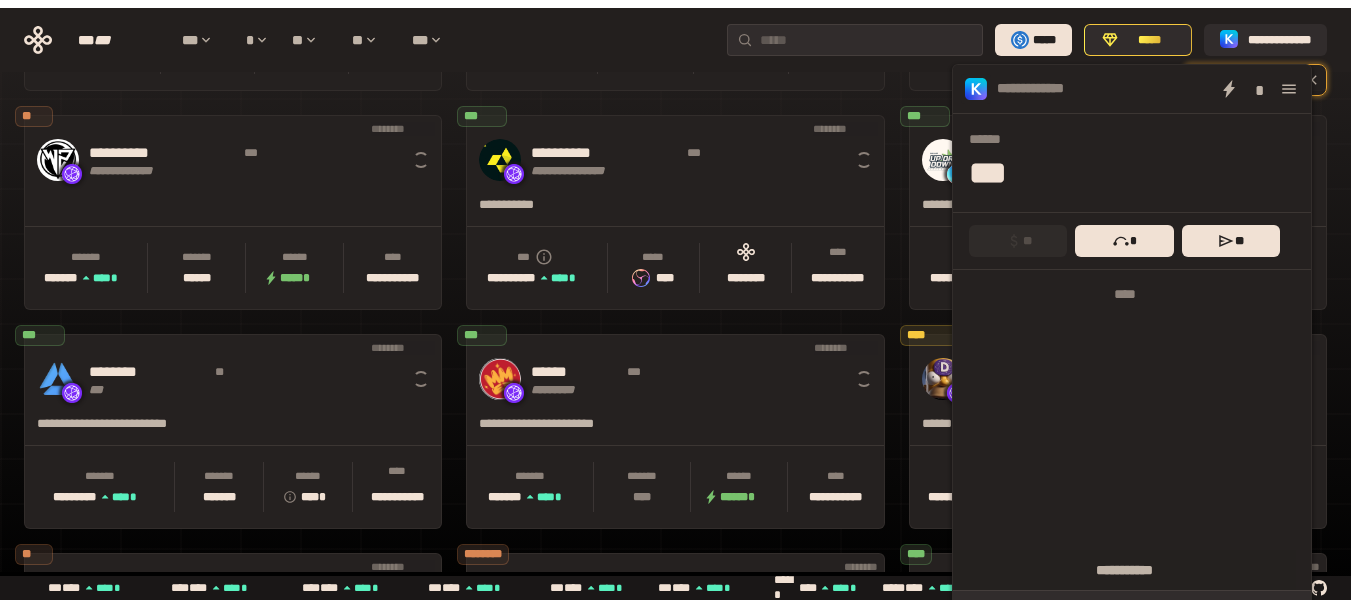 scroll, scrollTop: 0, scrollLeft: 0, axis: both 